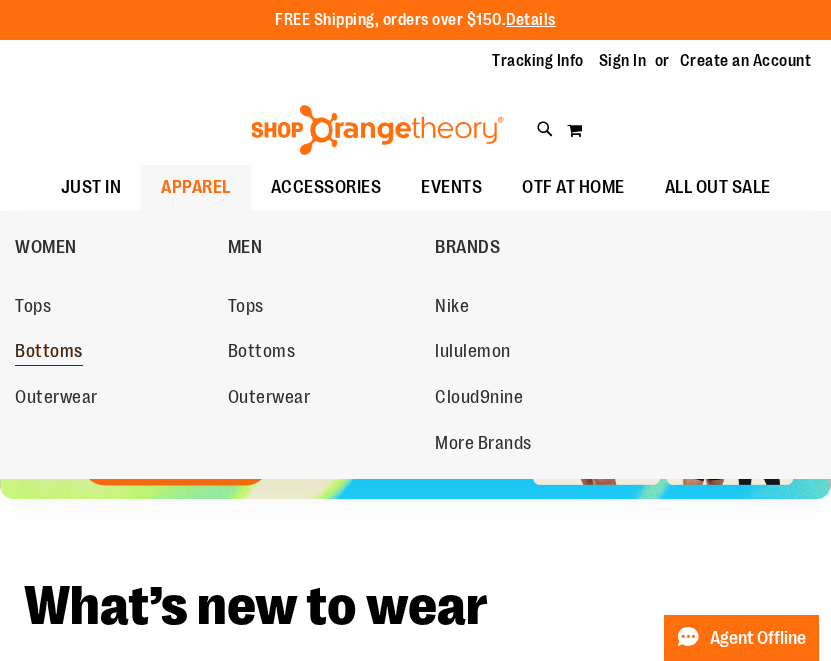 scroll, scrollTop: 0, scrollLeft: 0, axis: both 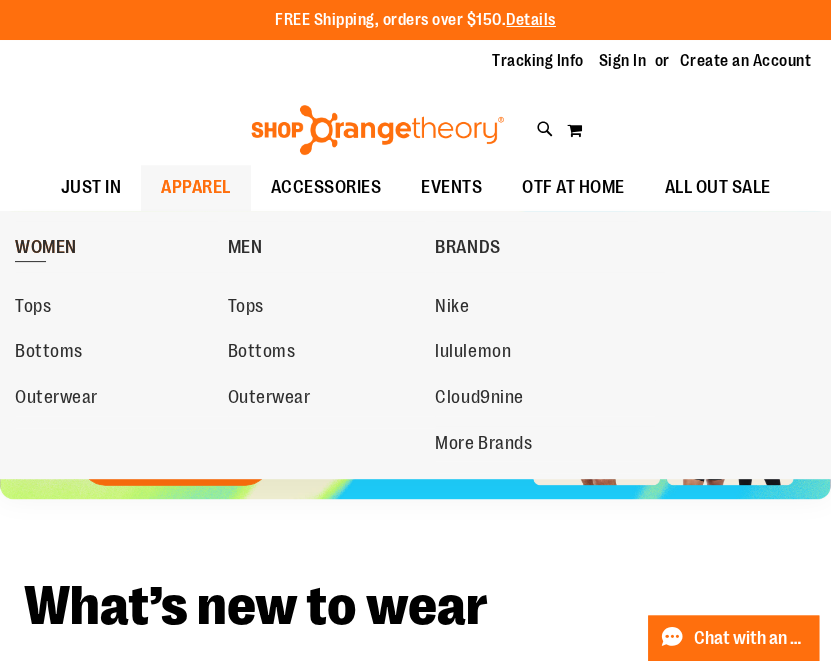 type on "**********" 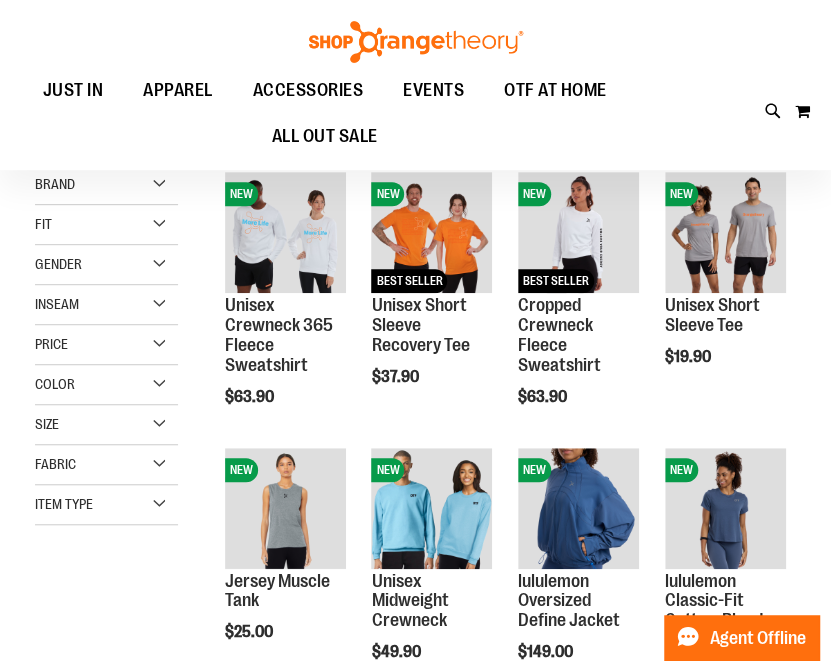 scroll, scrollTop: 225, scrollLeft: 0, axis: vertical 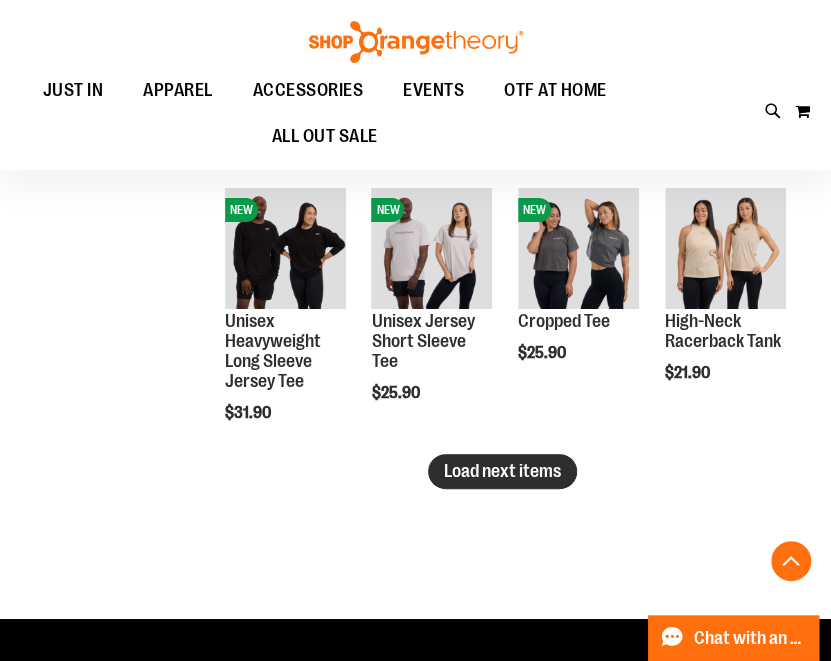 type on "**********" 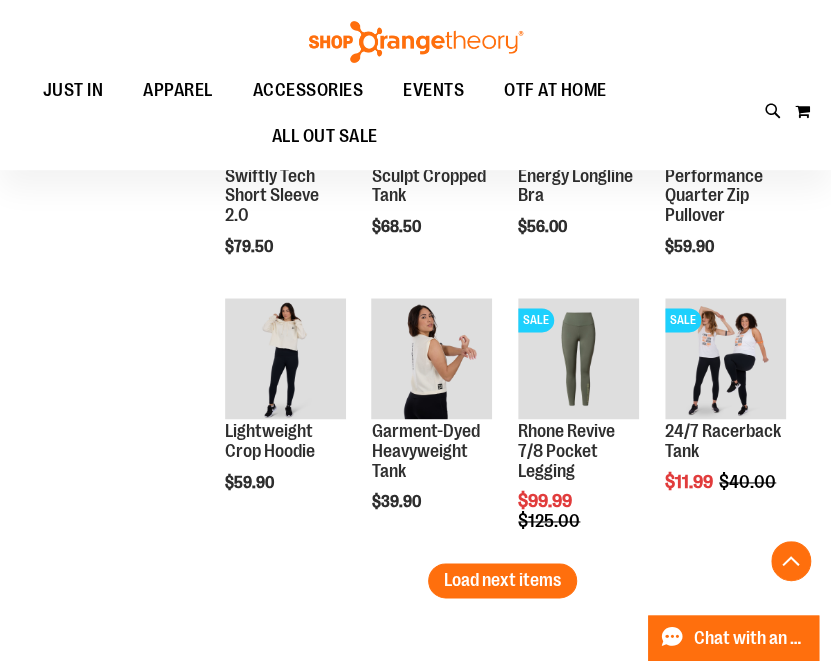 scroll, scrollTop: 3130, scrollLeft: 0, axis: vertical 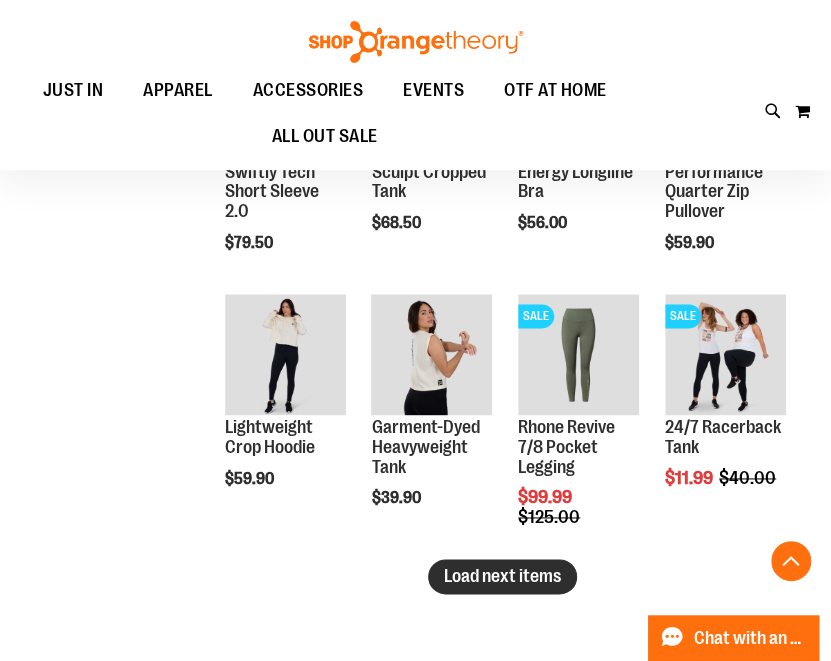 click on "Load next items" at bounding box center [502, 576] 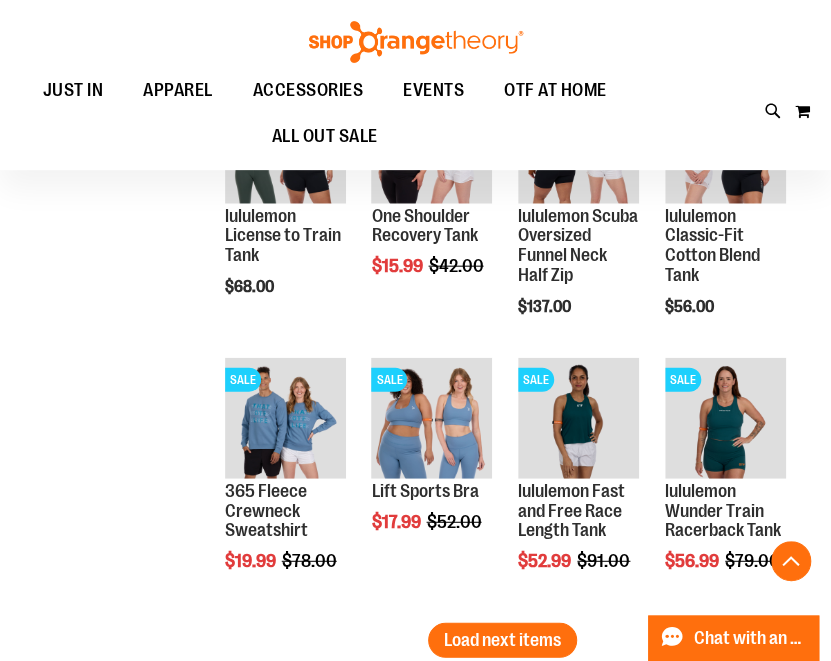 scroll, scrollTop: 3984, scrollLeft: 0, axis: vertical 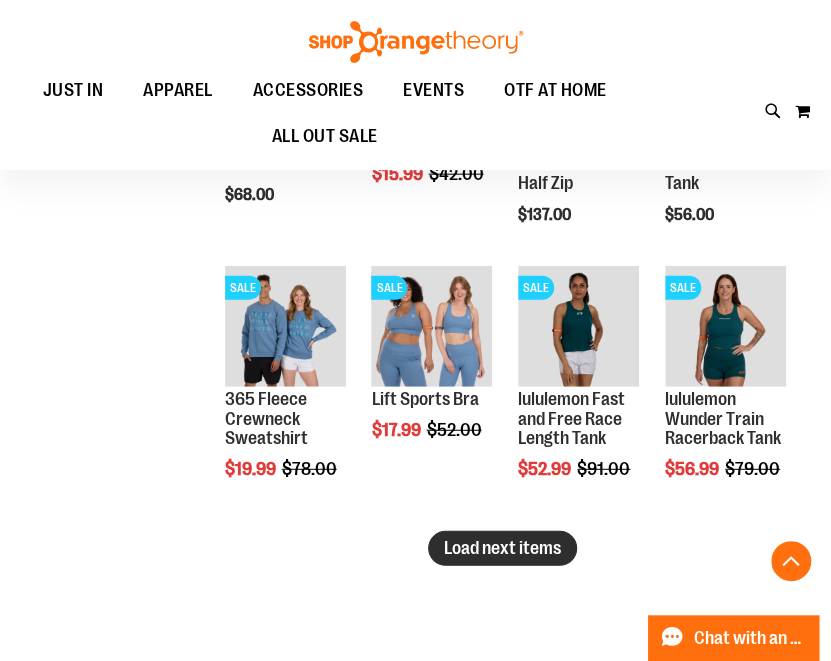 click on "Load next items" at bounding box center [502, 548] 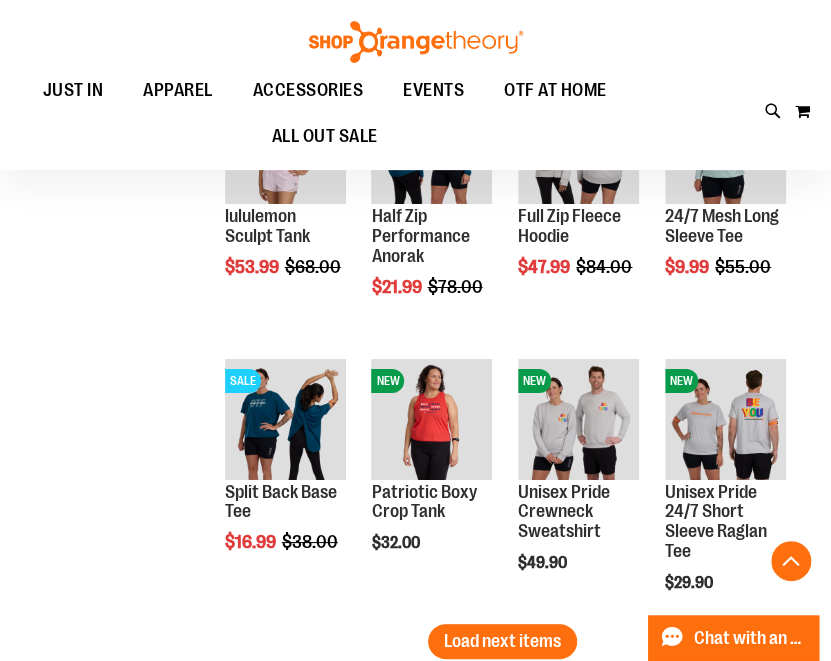 scroll, scrollTop: 4825, scrollLeft: 0, axis: vertical 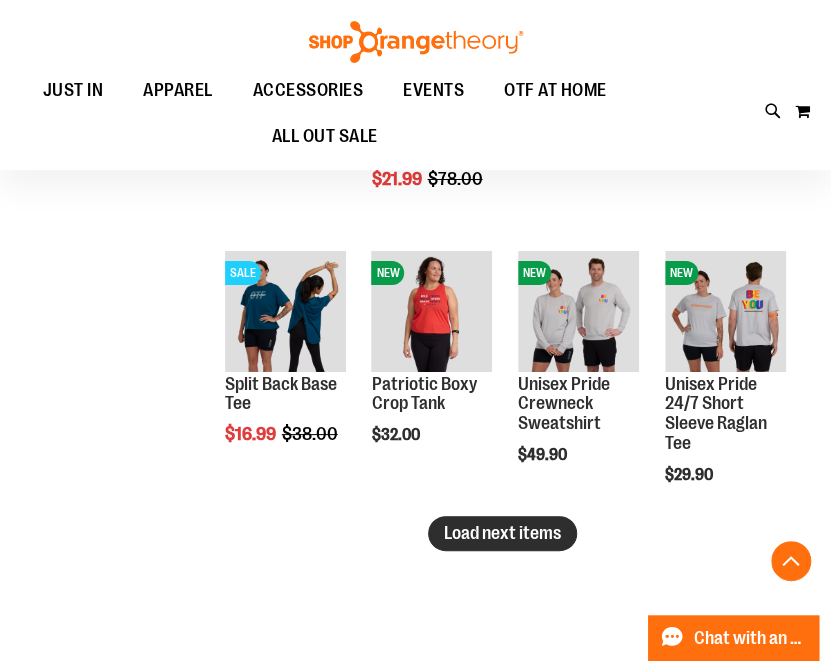 click on "Load next items" at bounding box center (502, 533) 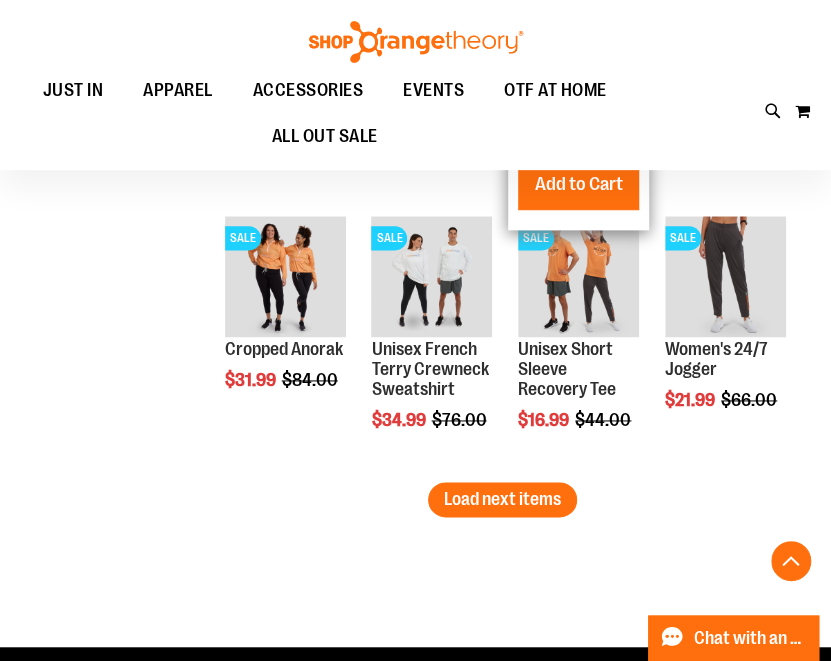 scroll, scrollTop: 5687, scrollLeft: 0, axis: vertical 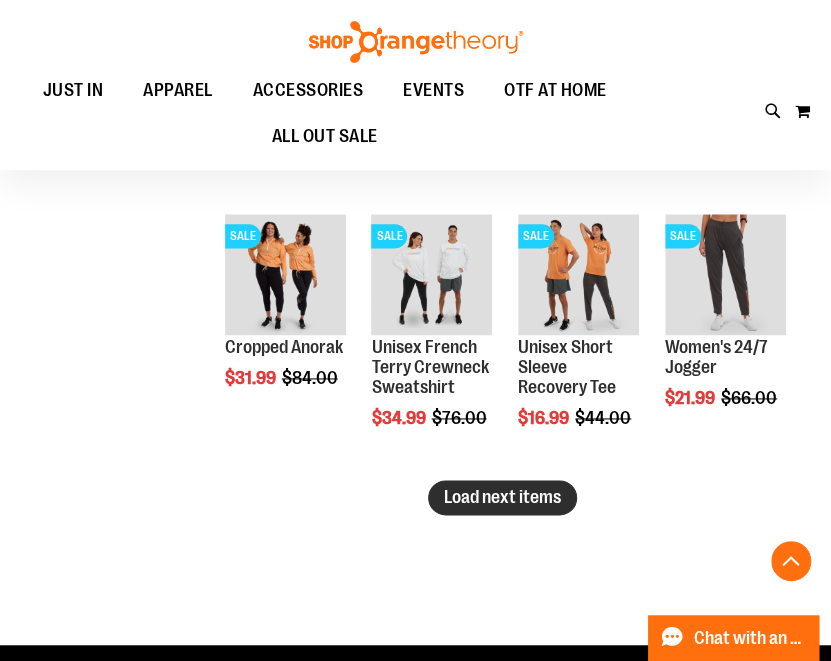 click on "Load next items" at bounding box center [502, 497] 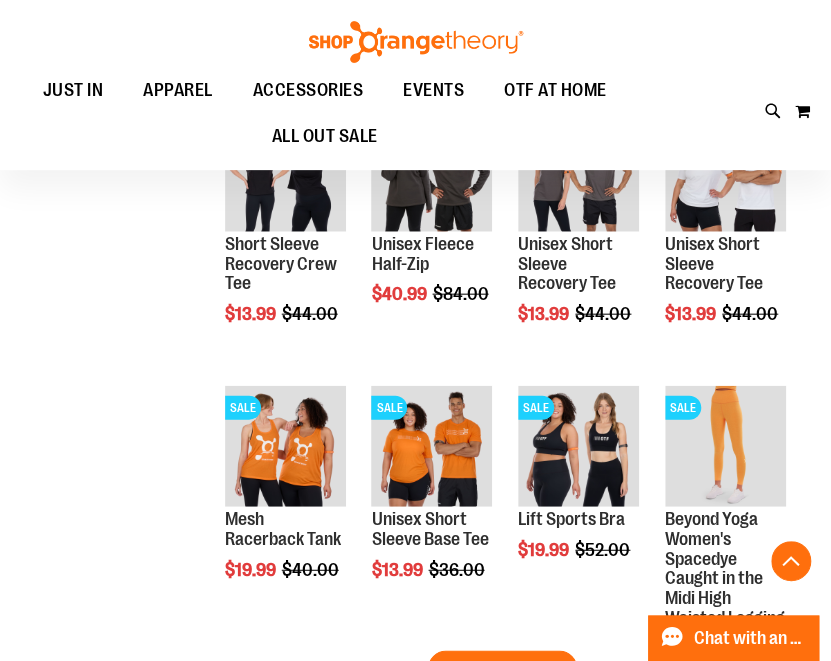 scroll, scrollTop: 6409, scrollLeft: 0, axis: vertical 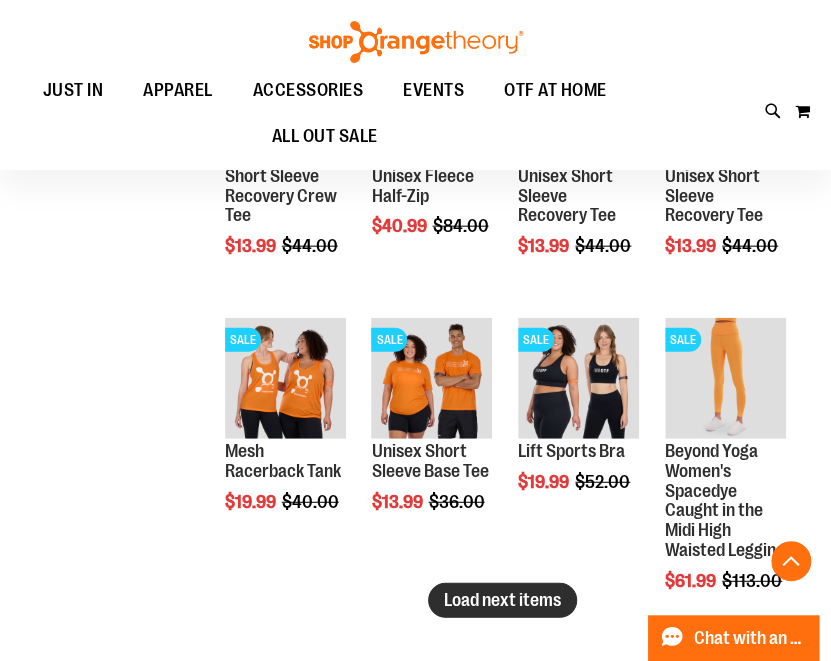 click on "Load next items" at bounding box center [502, 600] 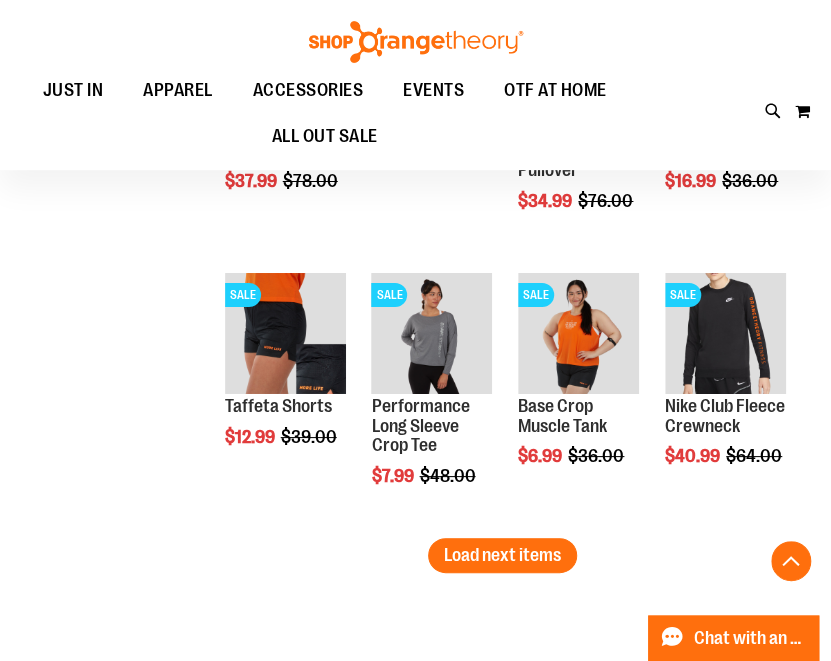 scroll, scrollTop: 7281, scrollLeft: 0, axis: vertical 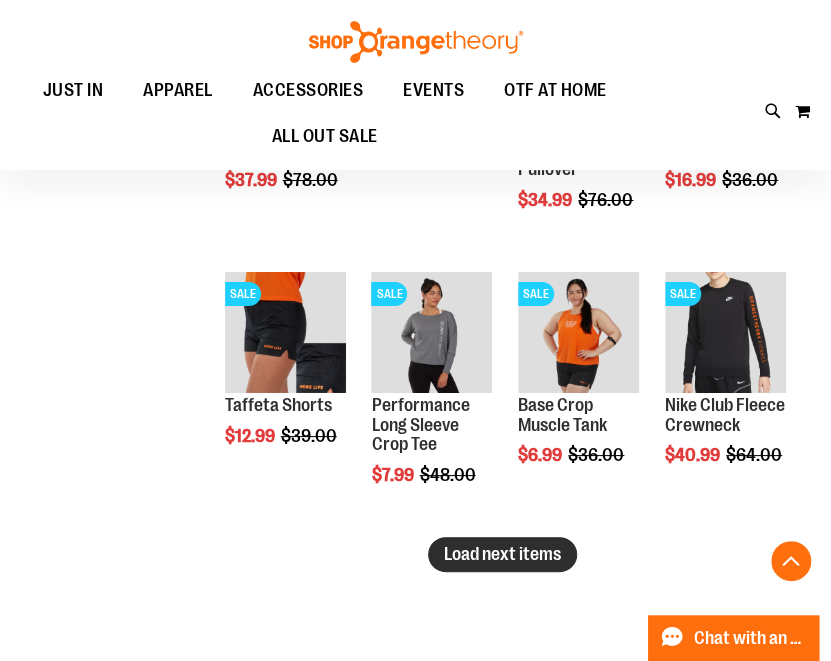 click on "Load next items" at bounding box center [502, 554] 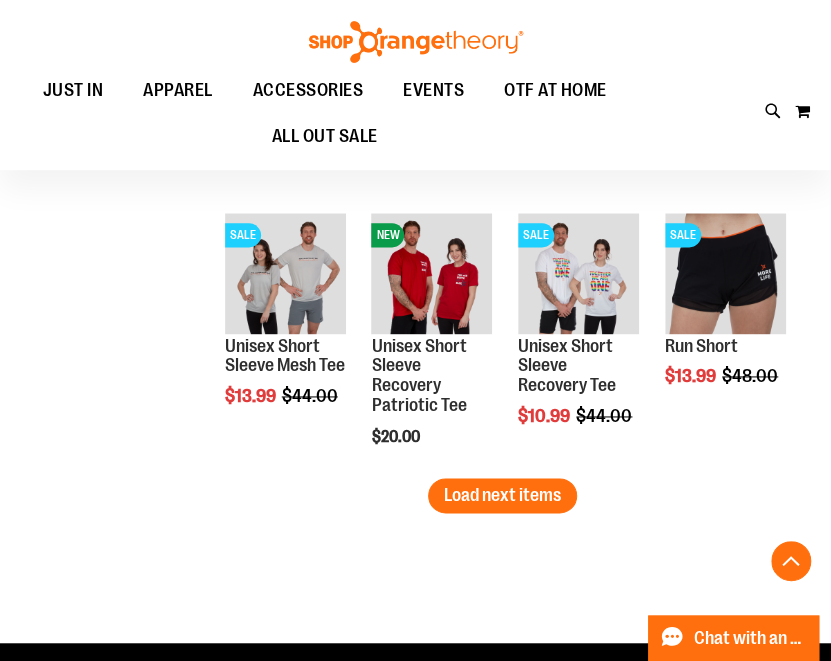 scroll, scrollTop: 8167, scrollLeft: 0, axis: vertical 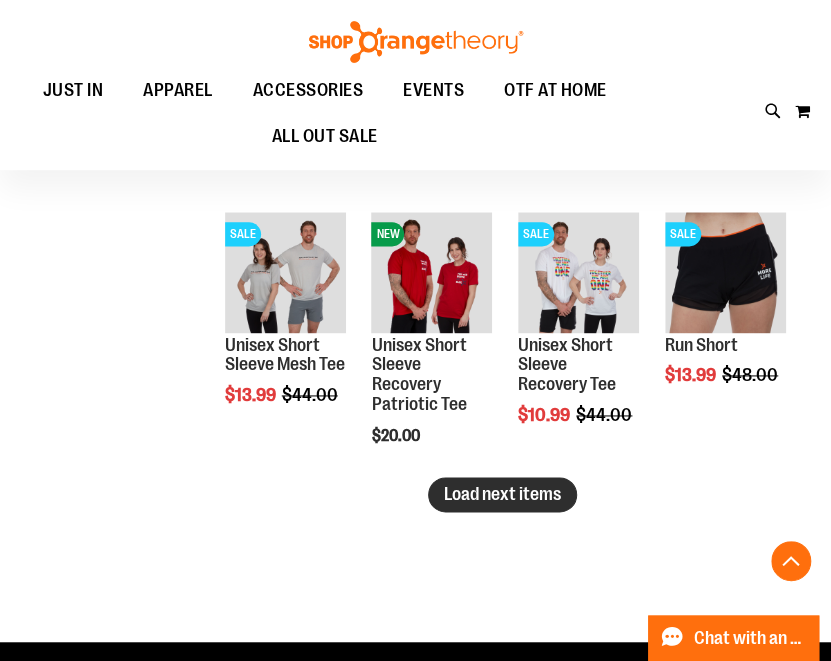 click on "Load next items" at bounding box center (502, 494) 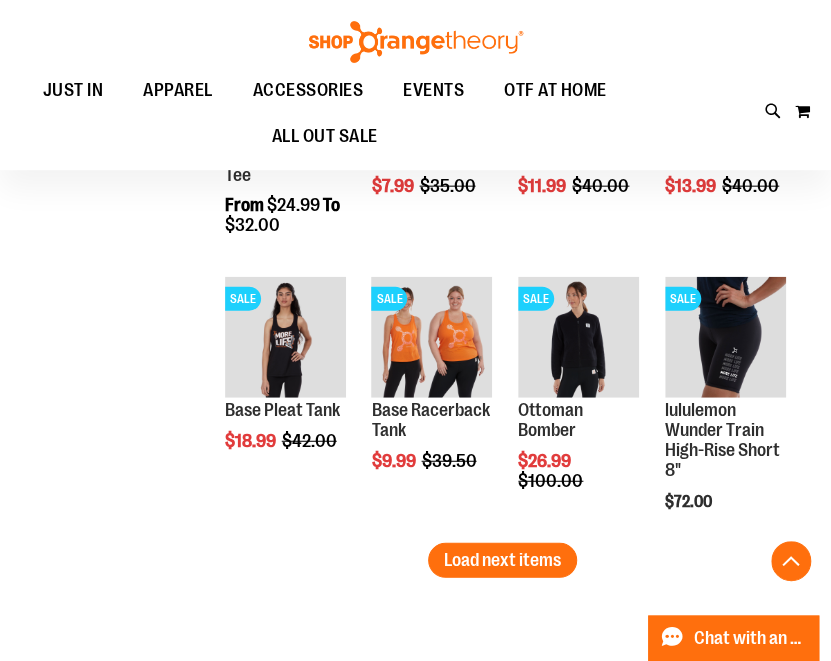 scroll, scrollTop: 8928, scrollLeft: 0, axis: vertical 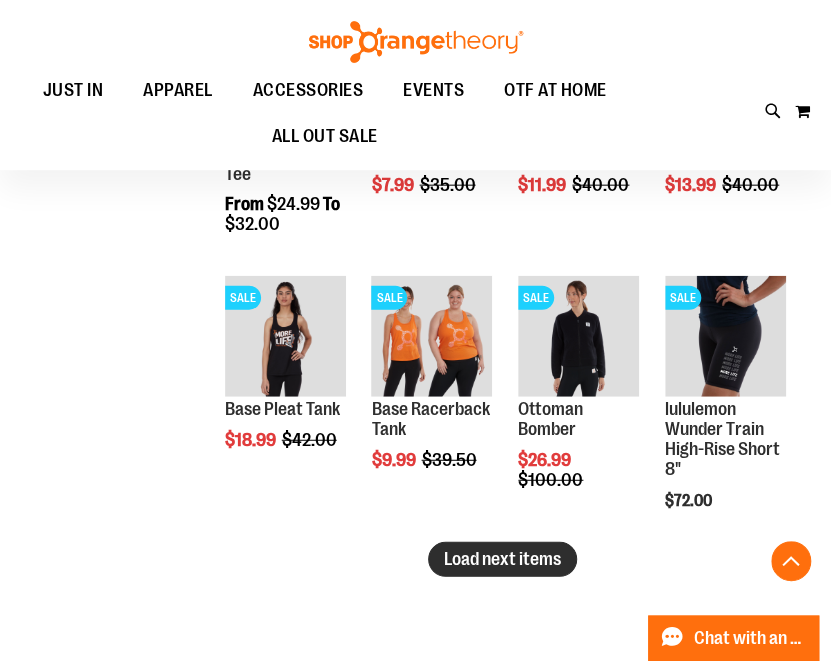 click on "Load next items" at bounding box center [502, 559] 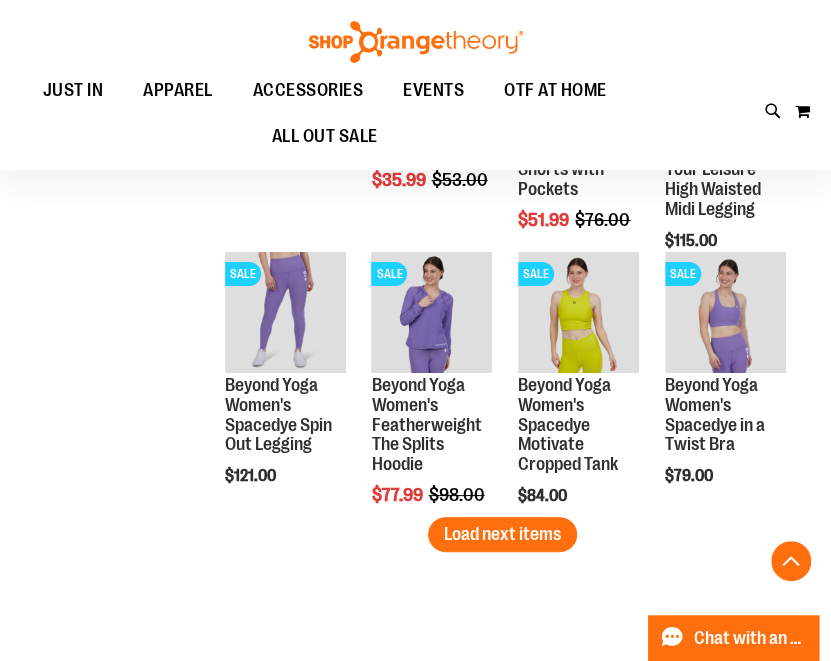 scroll, scrollTop: 10050, scrollLeft: 0, axis: vertical 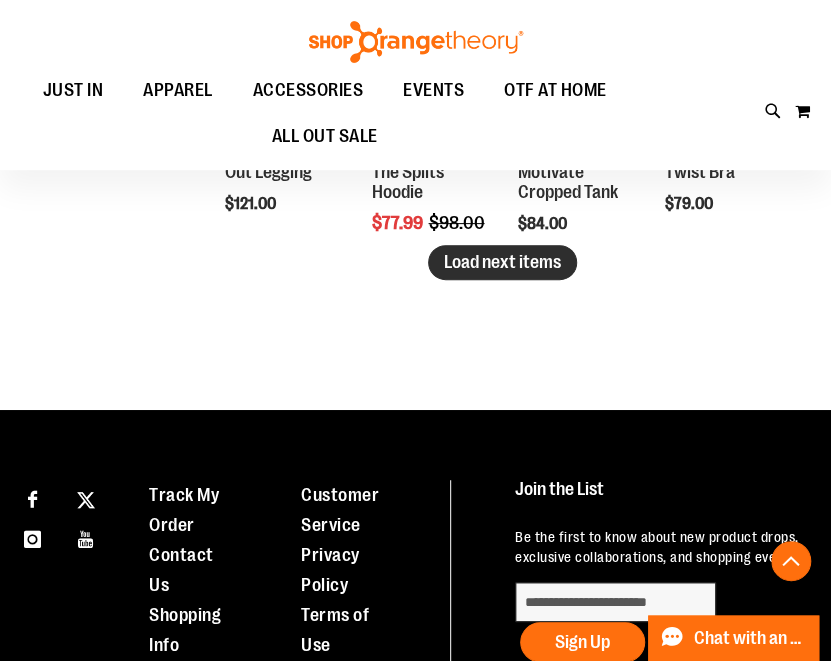 click on "Load next items" at bounding box center [502, 262] 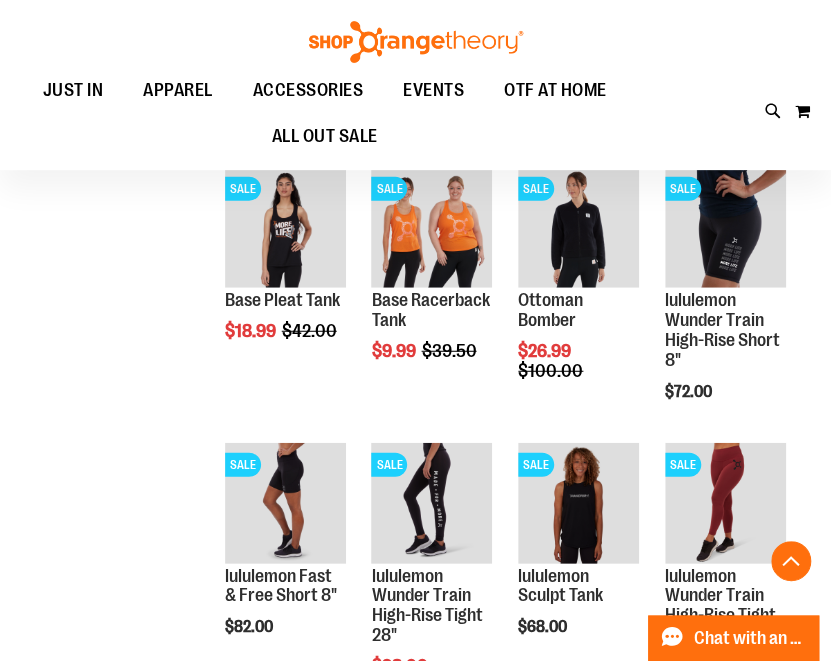 scroll, scrollTop: 9027, scrollLeft: 0, axis: vertical 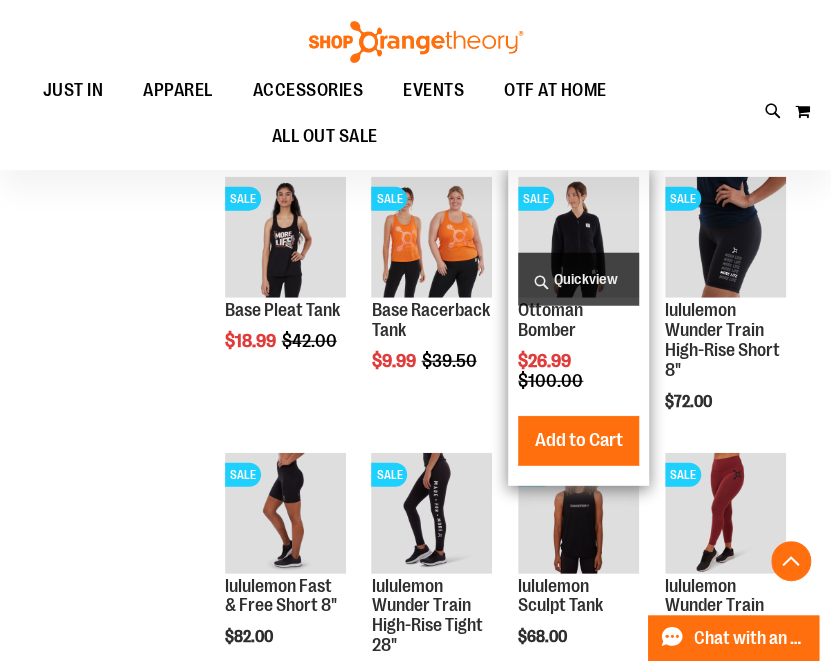 click at bounding box center [578, 237] 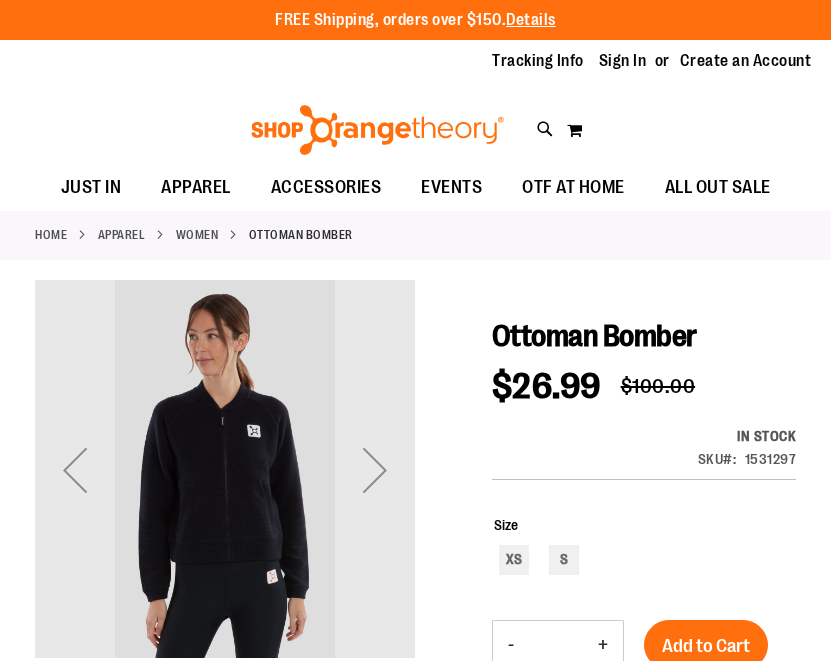 scroll, scrollTop: 0, scrollLeft: 0, axis: both 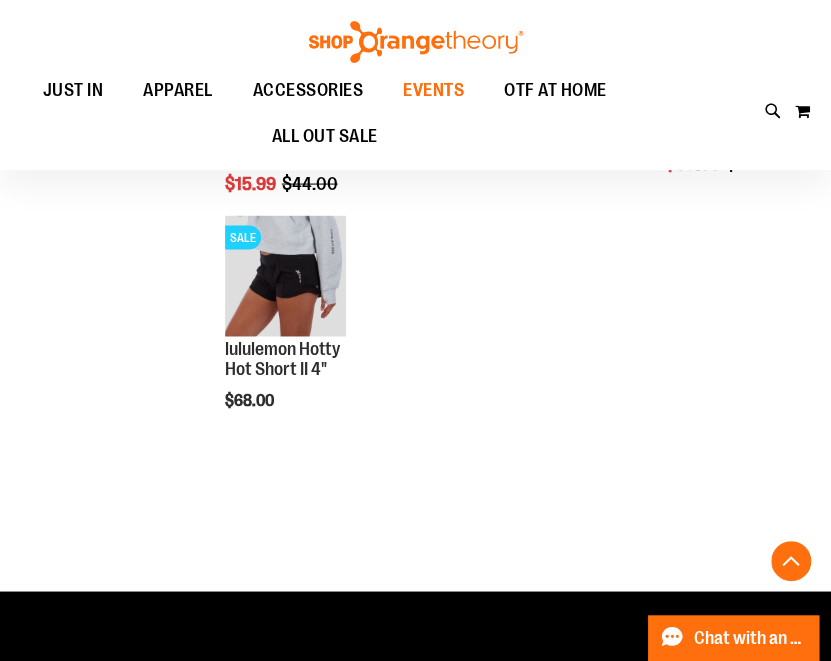 type on "**********" 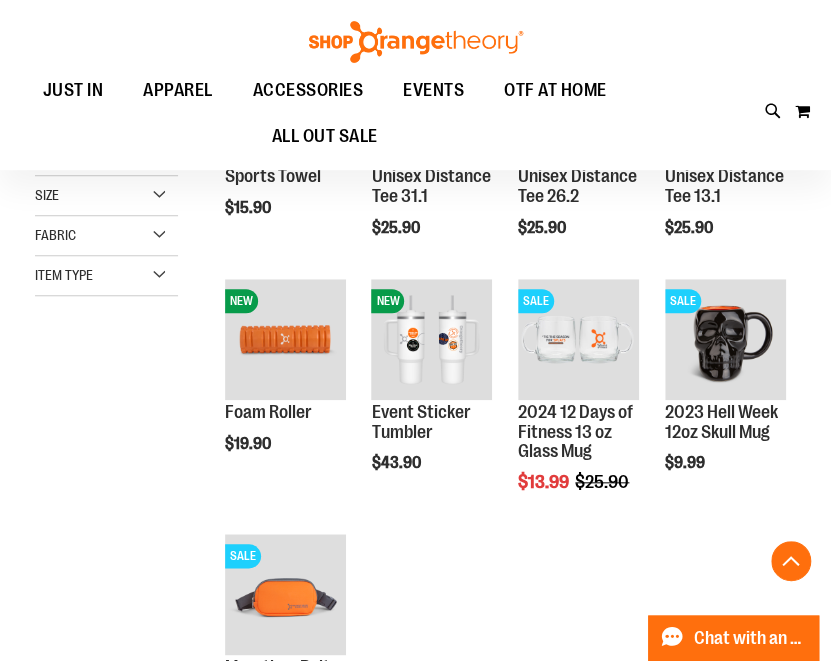 scroll, scrollTop: 372, scrollLeft: 0, axis: vertical 